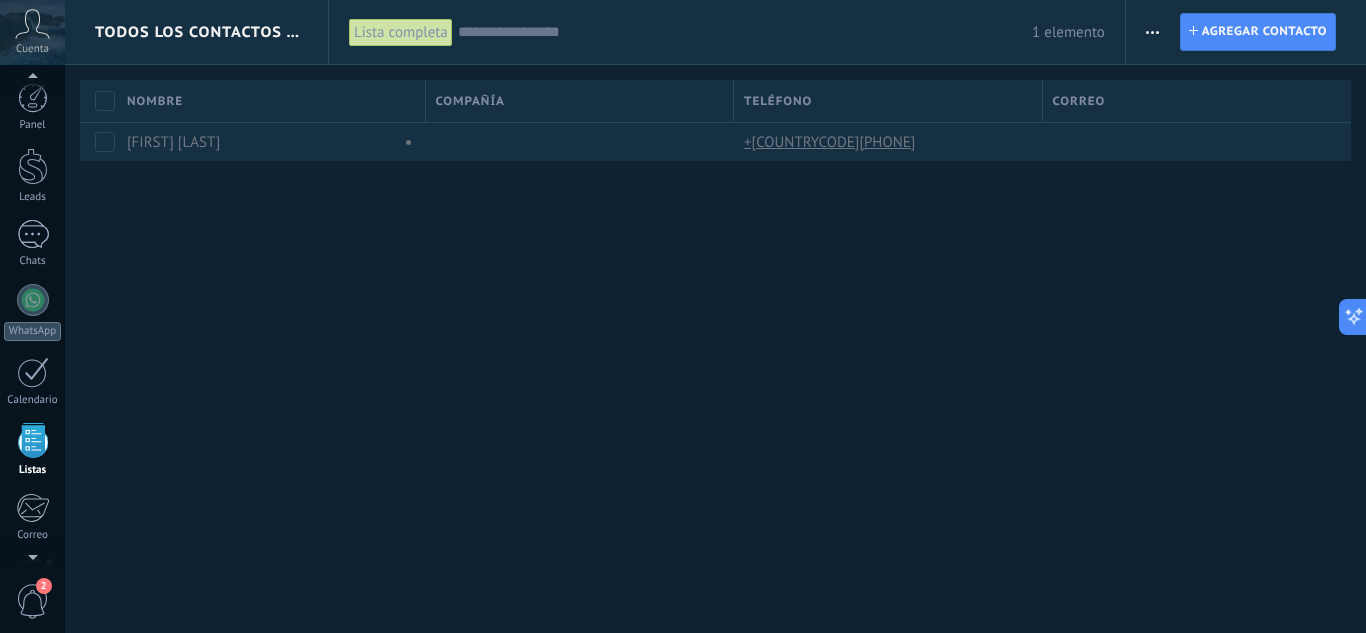 scroll, scrollTop: 0, scrollLeft: 0, axis: both 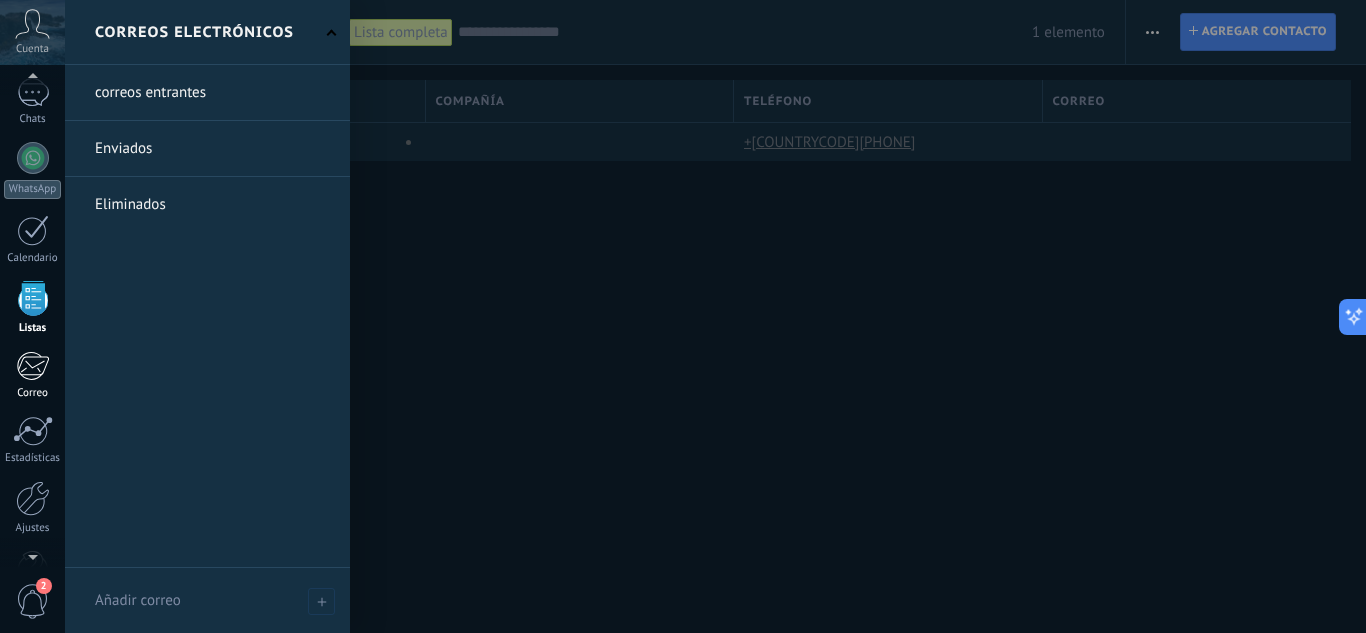 click at bounding box center [32, 366] 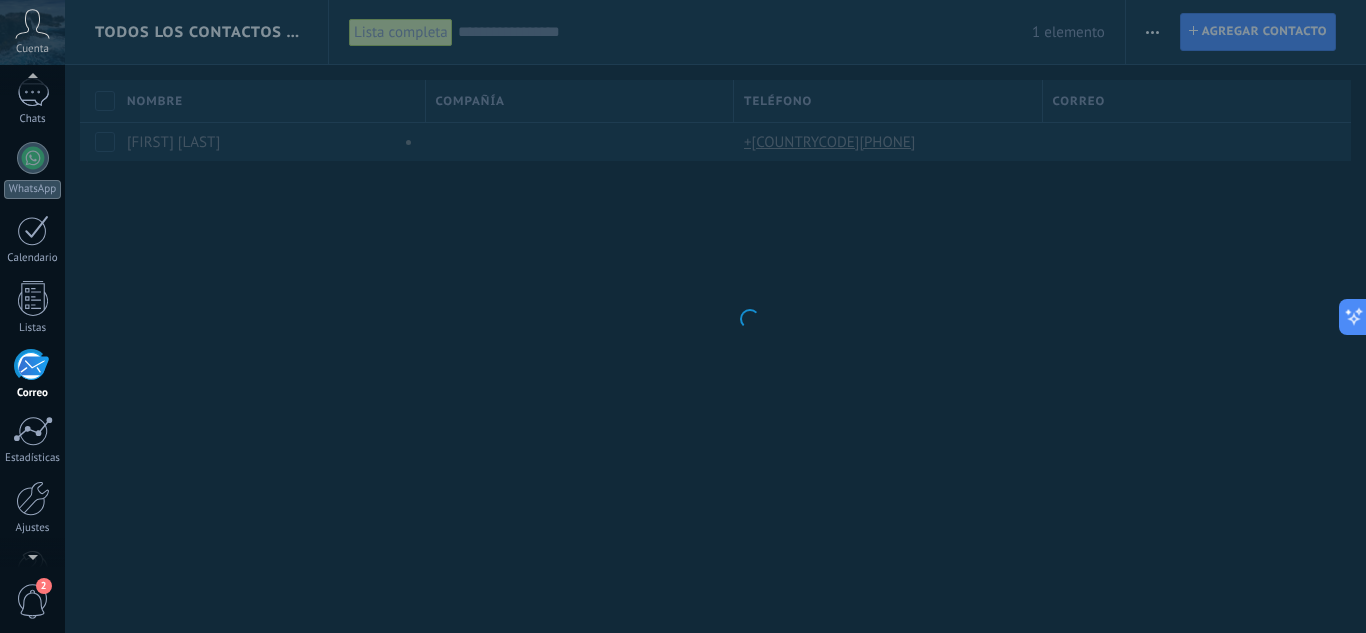 scroll, scrollTop: 194, scrollLeft: 0, axis: vertical 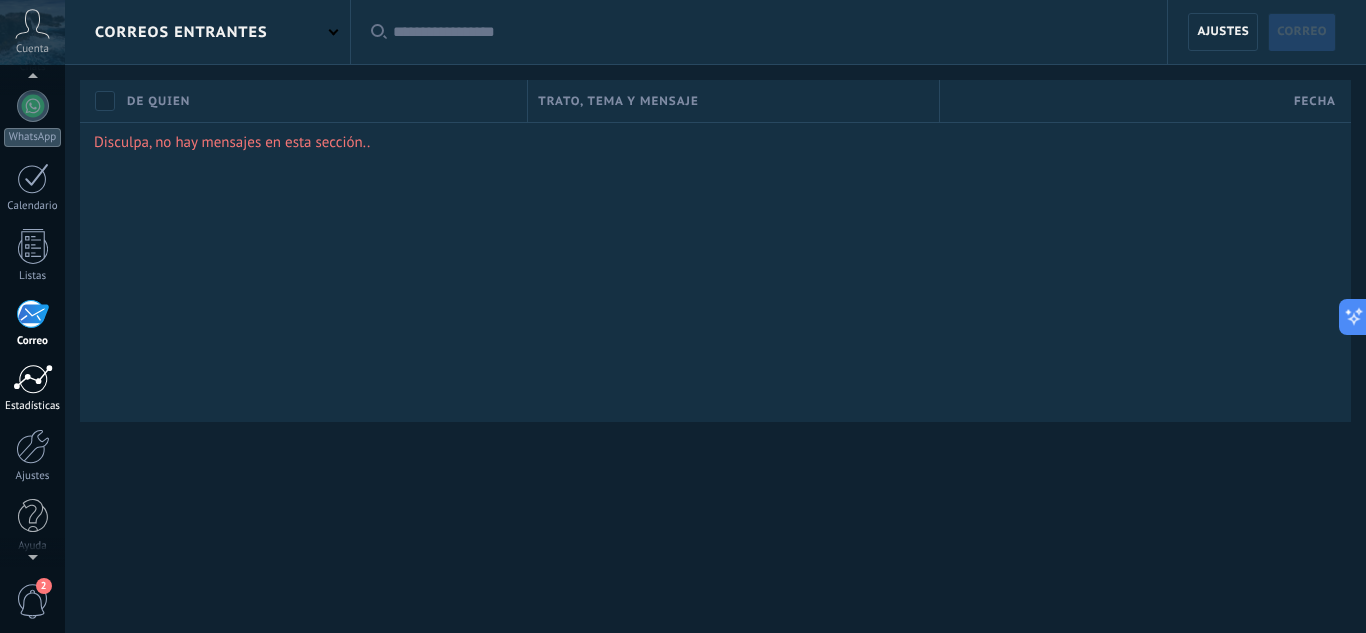 click at bounding box center [33, 379] 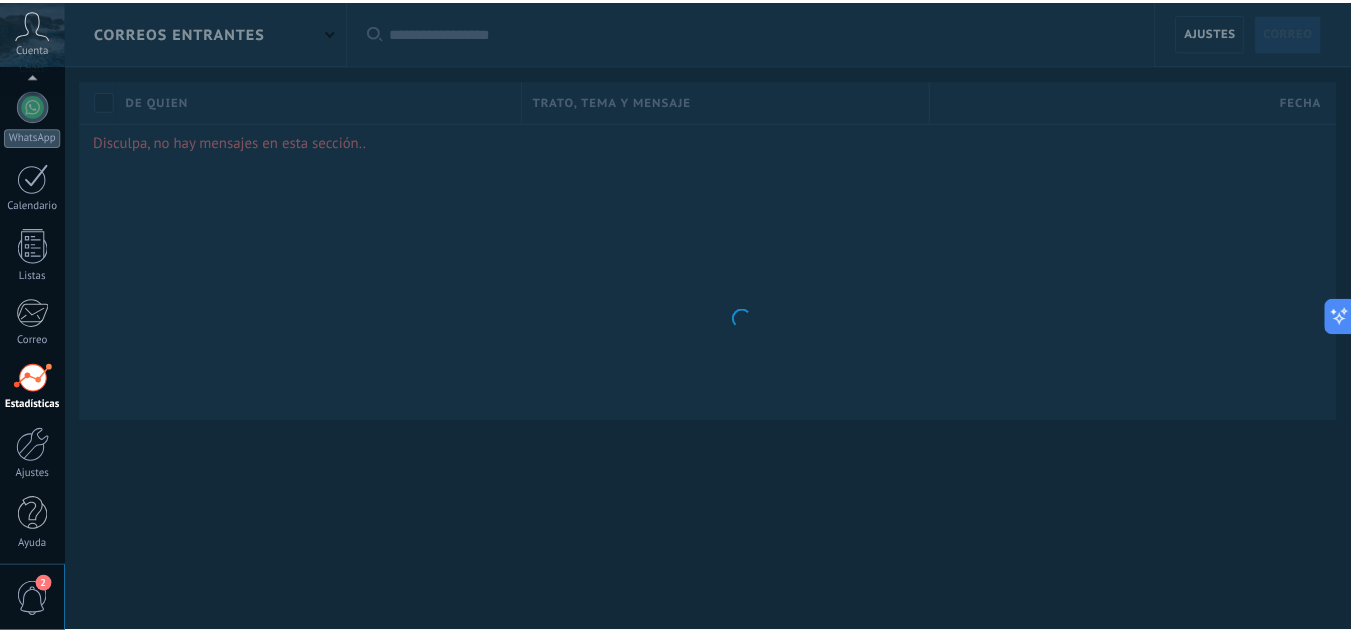 scroll, scrollTop: 199, scrollLeft: 0, axis: vertical 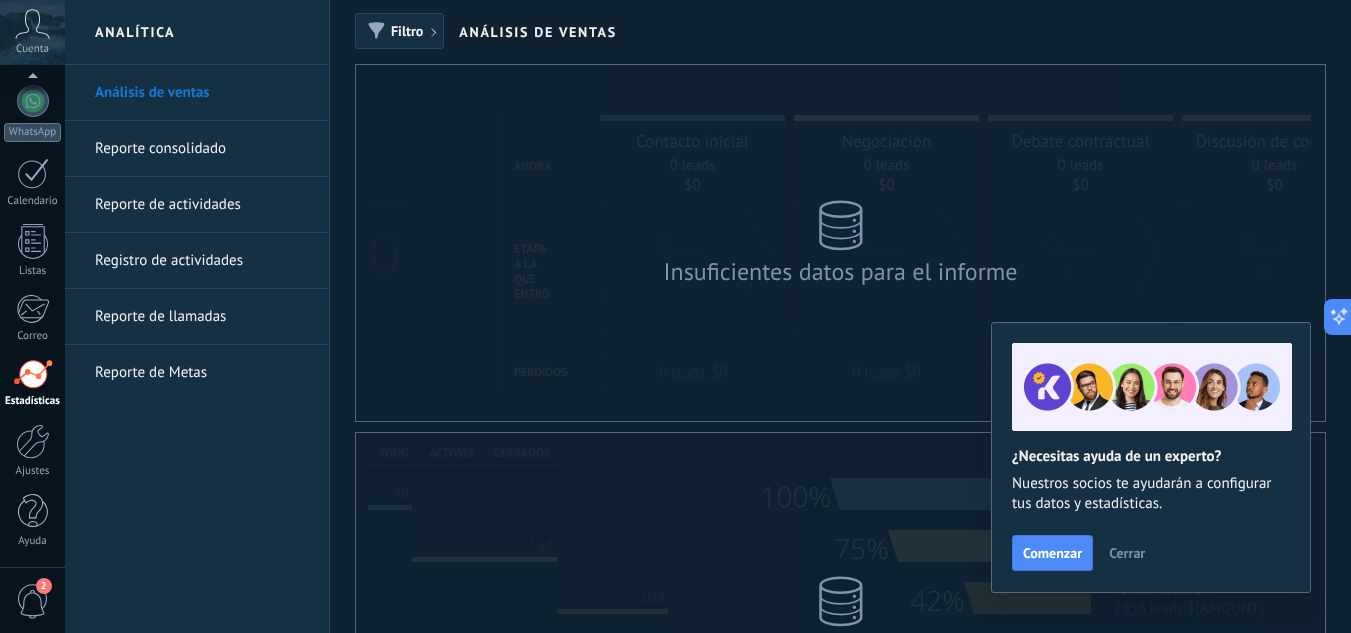 click on "Cerrar" at bounding box center [1127, 553] 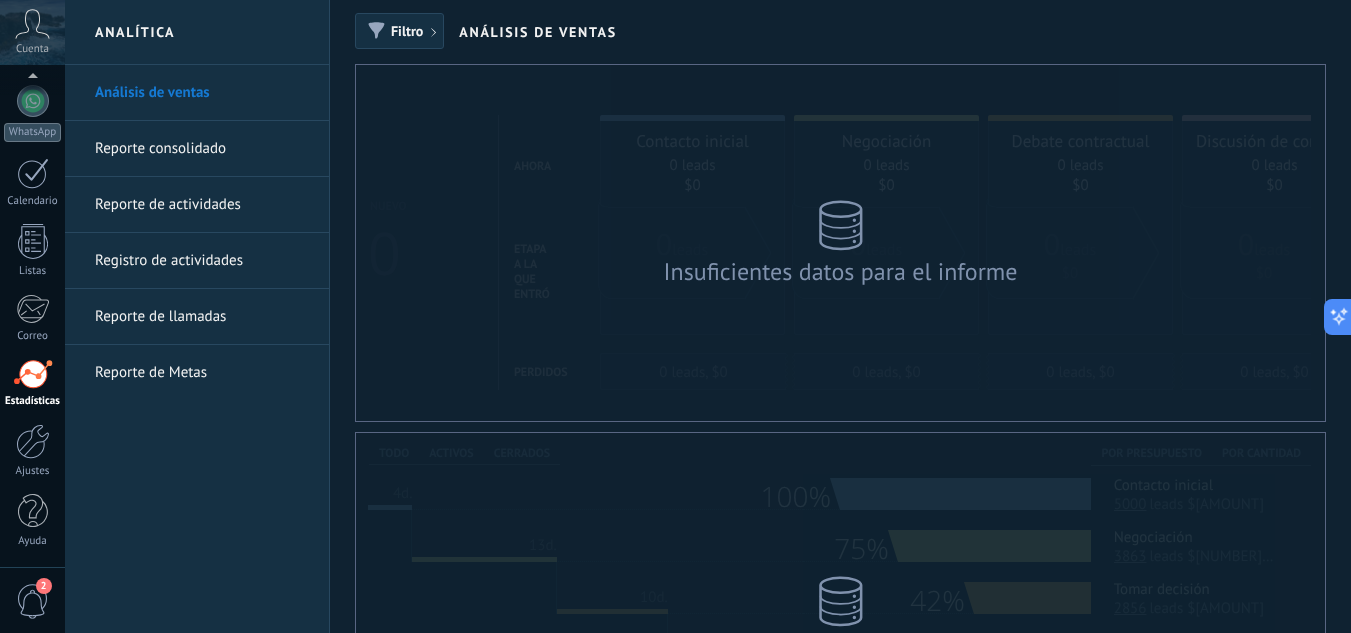click on "Insuficientes datos para el informe" at bounding box center [841, 271] 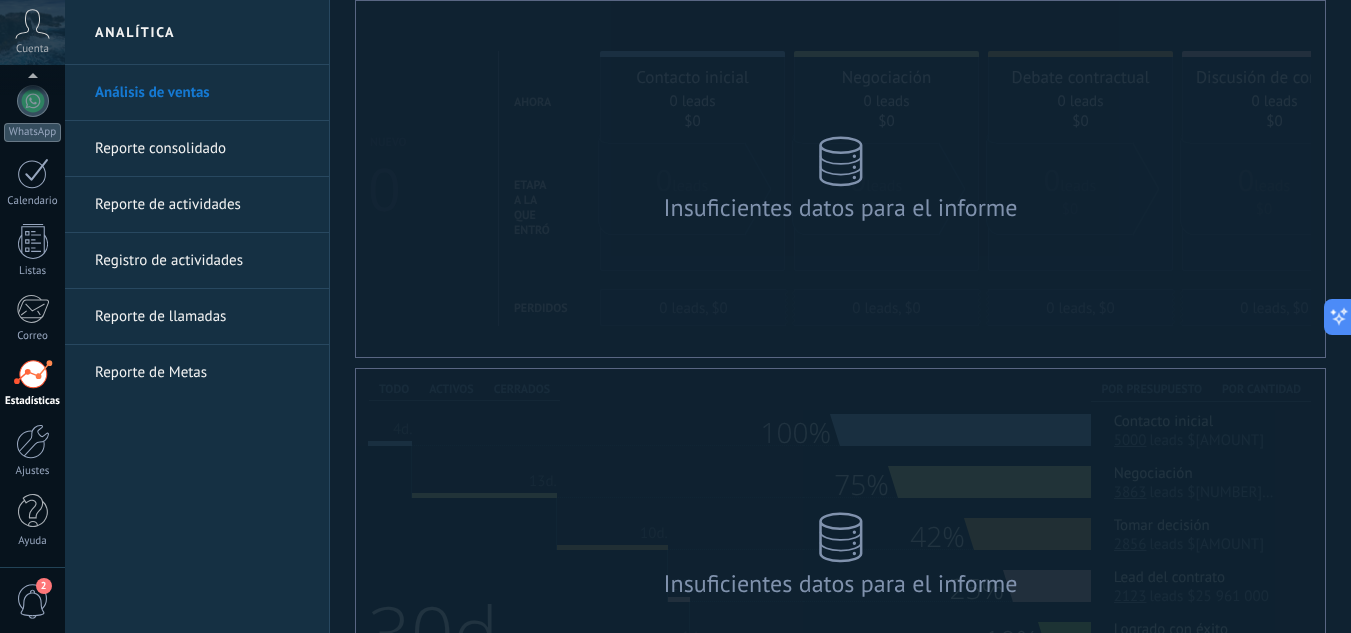 scroll, scrollTop: 0, scrollLeft: 0, axis: both 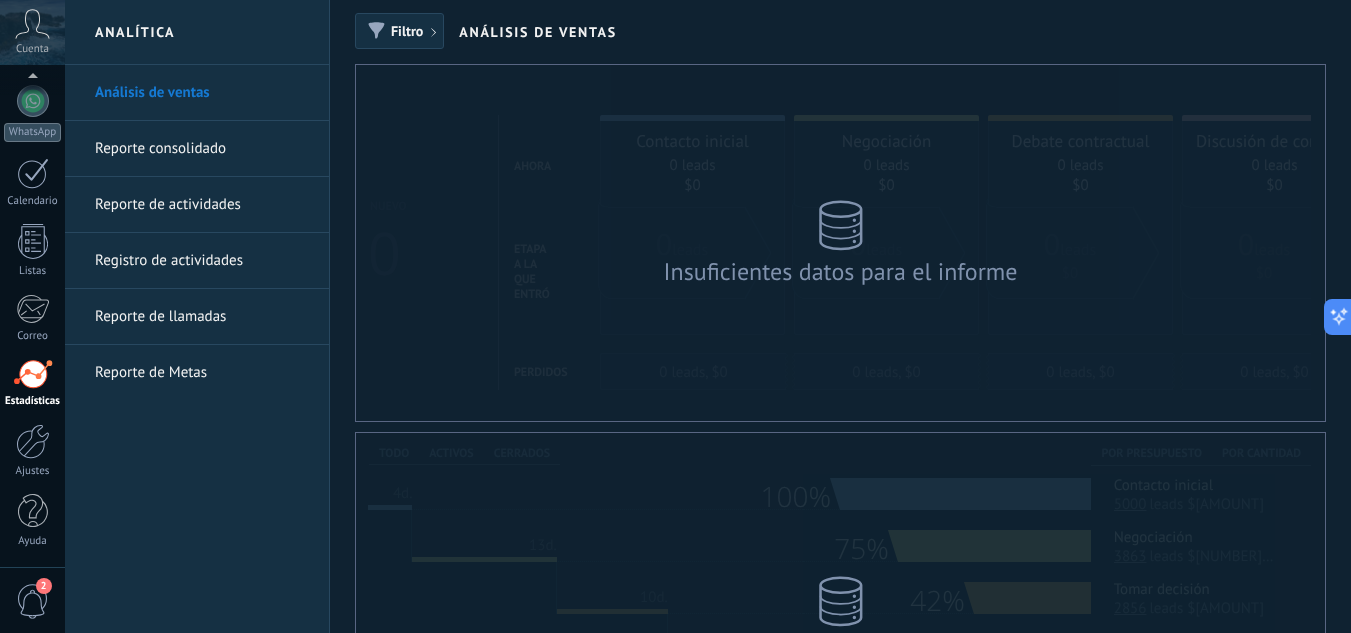 click on "Reporte consolidado" at bounding box center (202, 149) 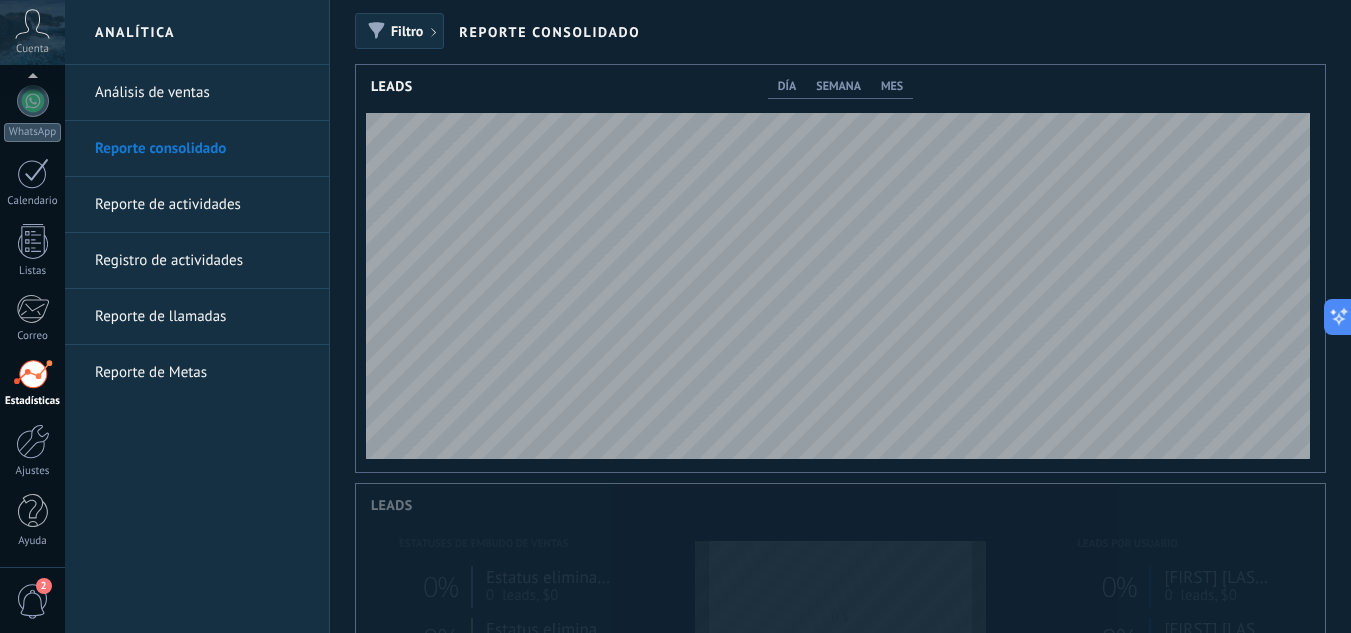 scroll, scrollTop: 999593, scrollLeft: 999031, axis: both 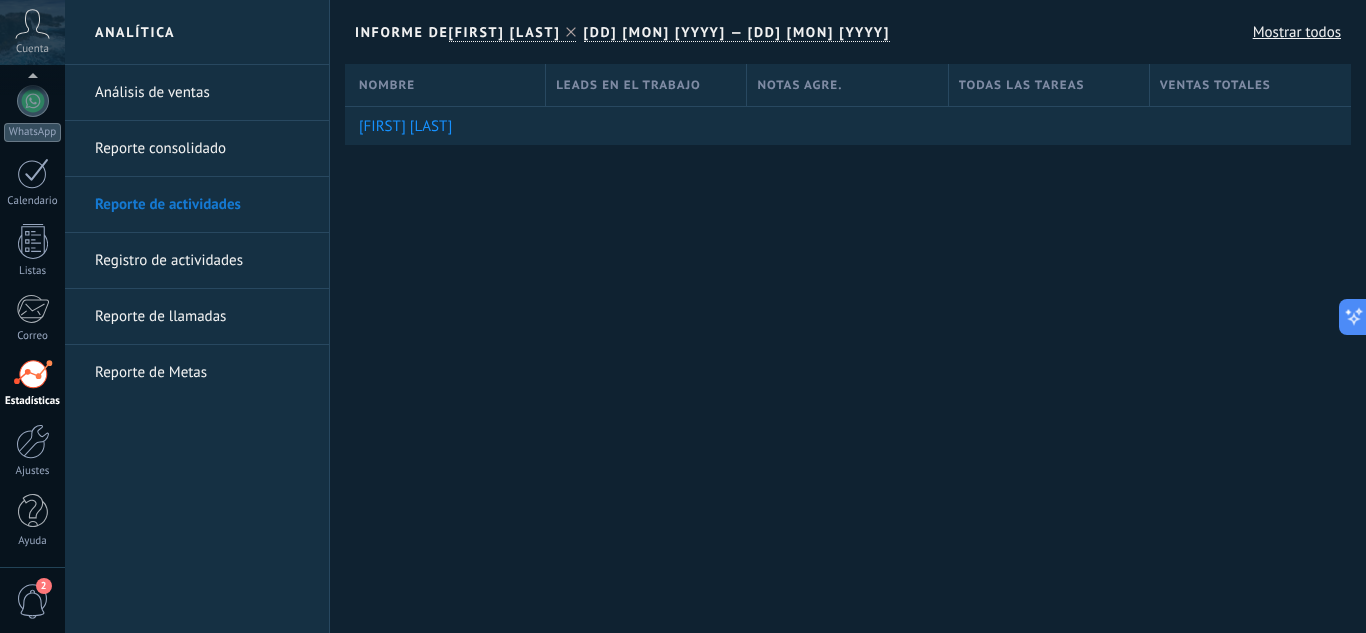 click on "Registro de actividades" at bounding box center (202, 261) 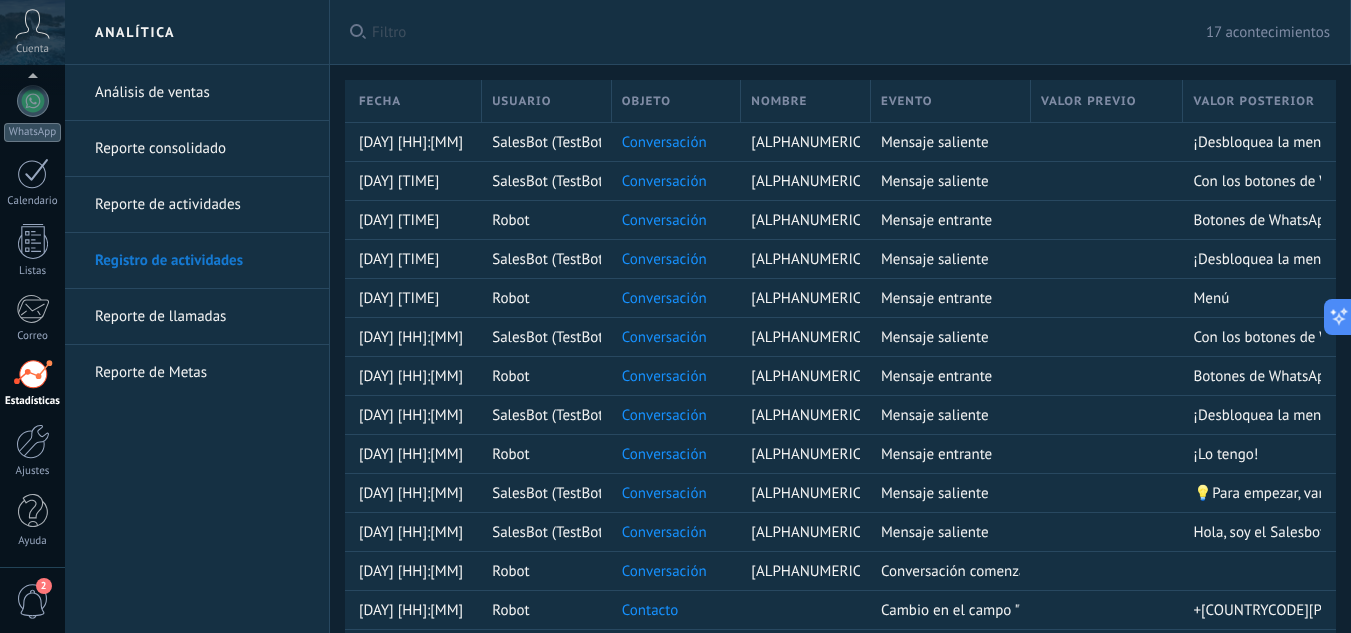 click on "Reporte de llamadas" at bounding box center [202, 317] 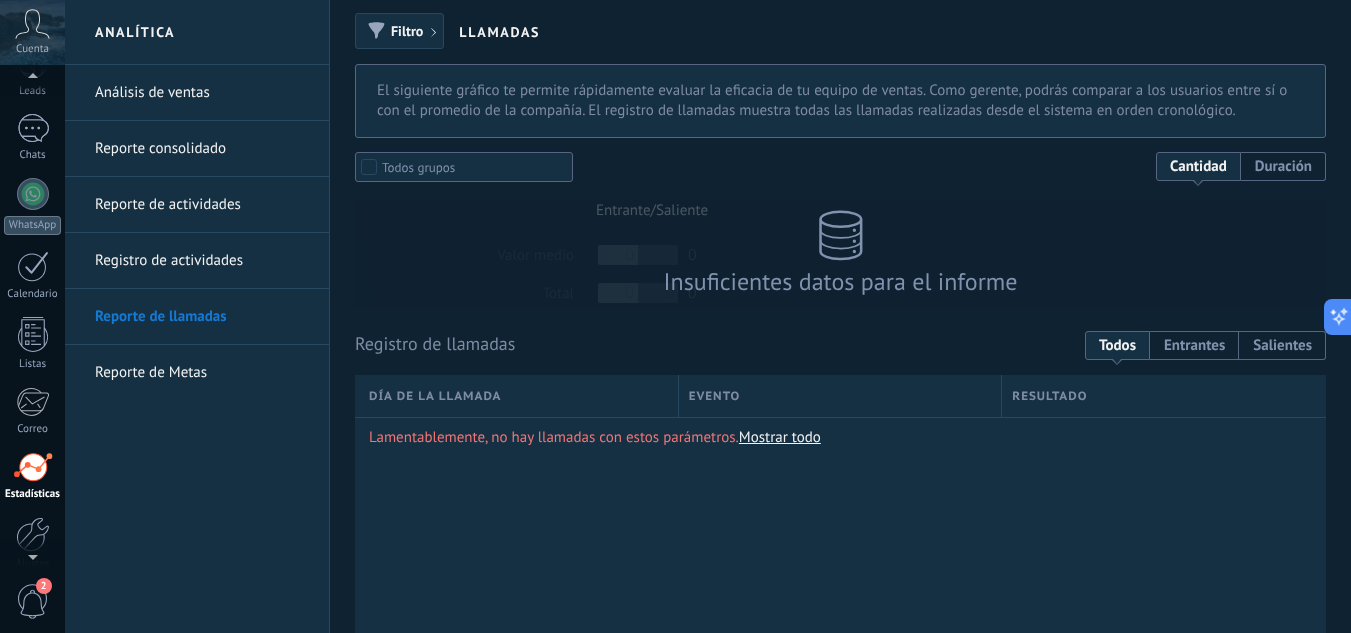 scroll, scrollTop: 34, scrollLeft: 0, axis: vertical 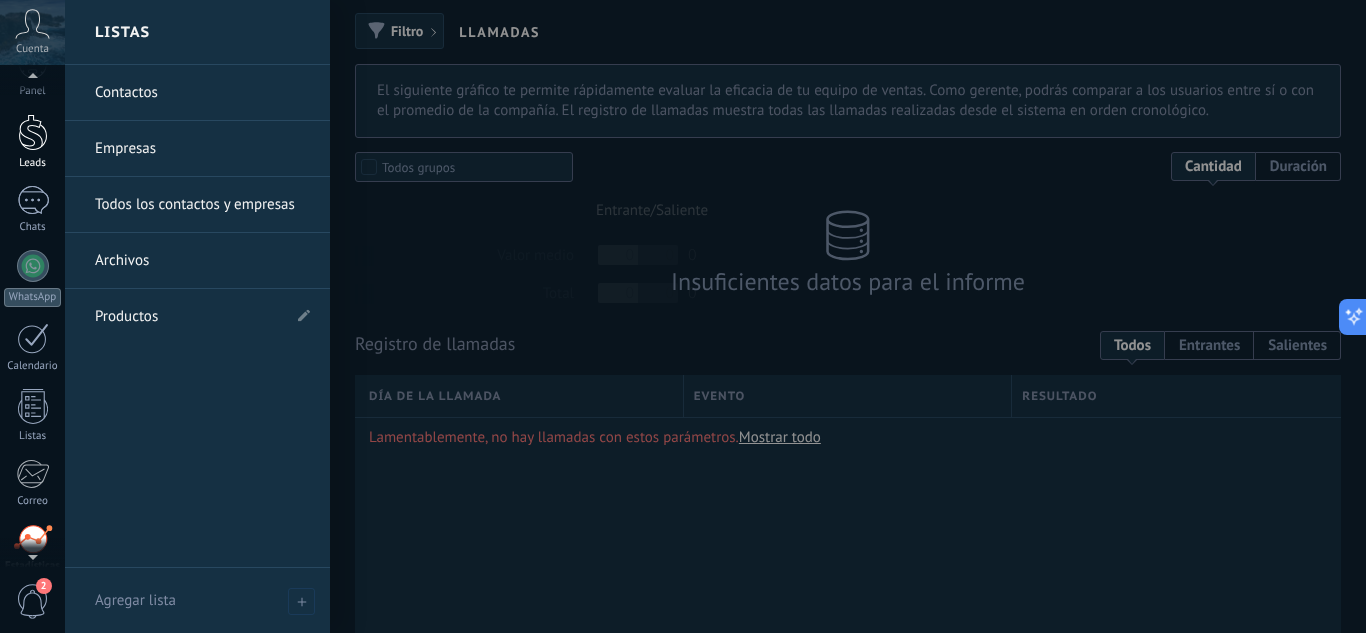 click at bounding box center (33, 132) 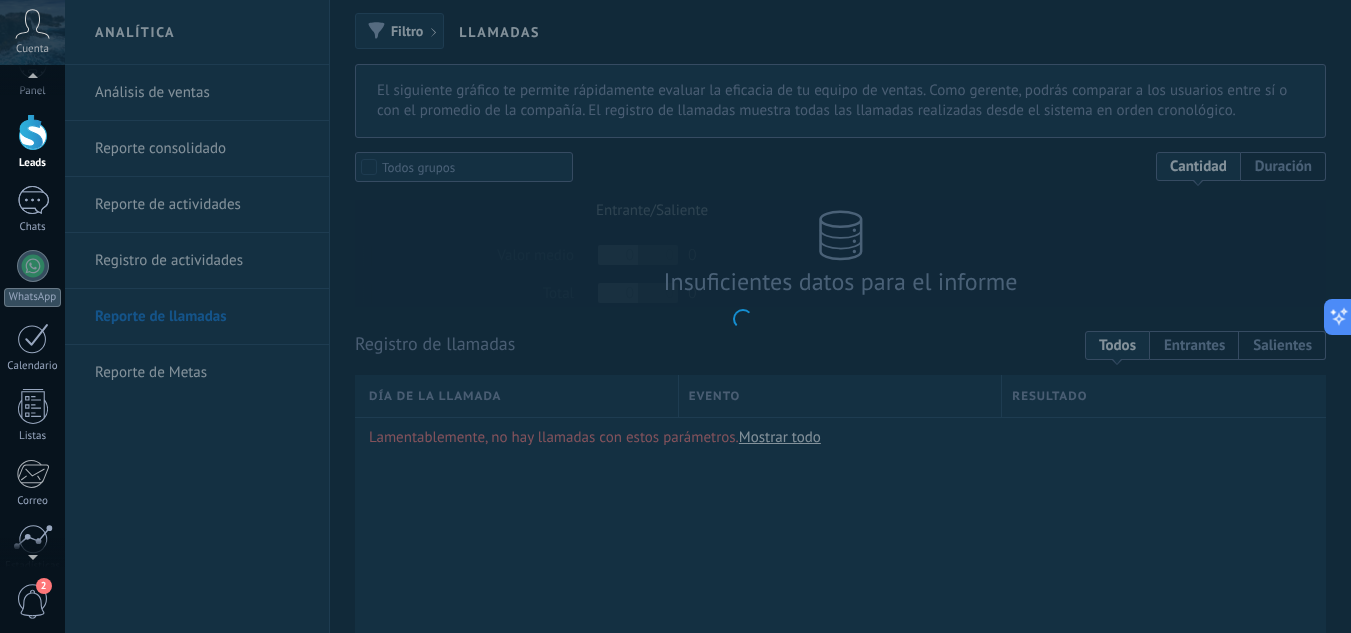 scroll, scrollTop: 0, scrollLeft: 0, axis: both 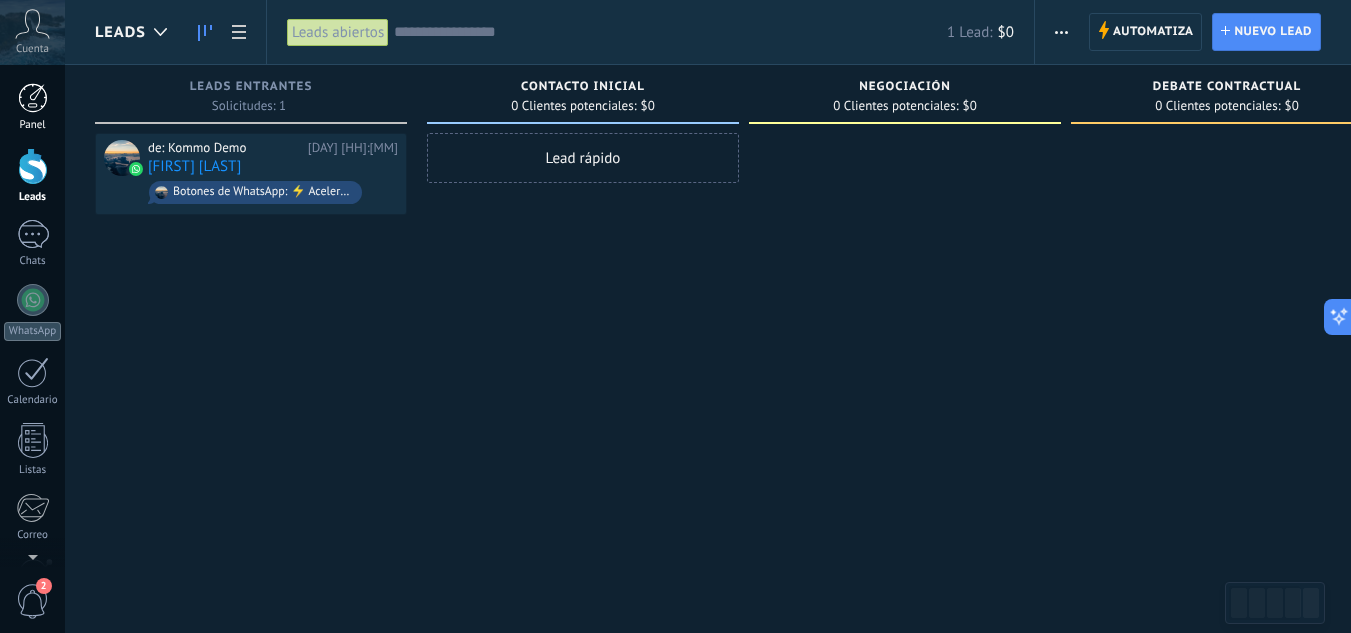 click at bounding box center (33, 98) 